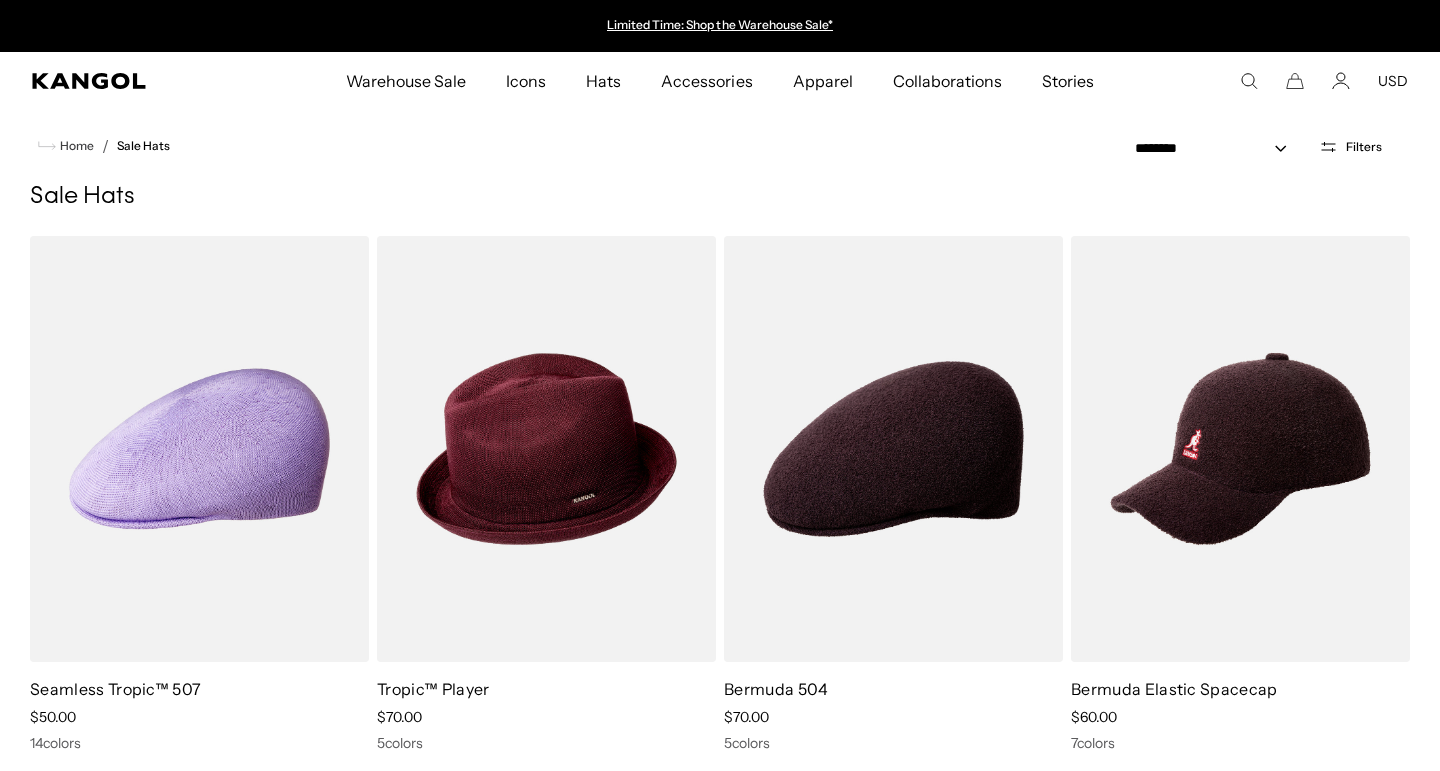scroll, scrollTop: 0, scrollLeft: 0, axis: both 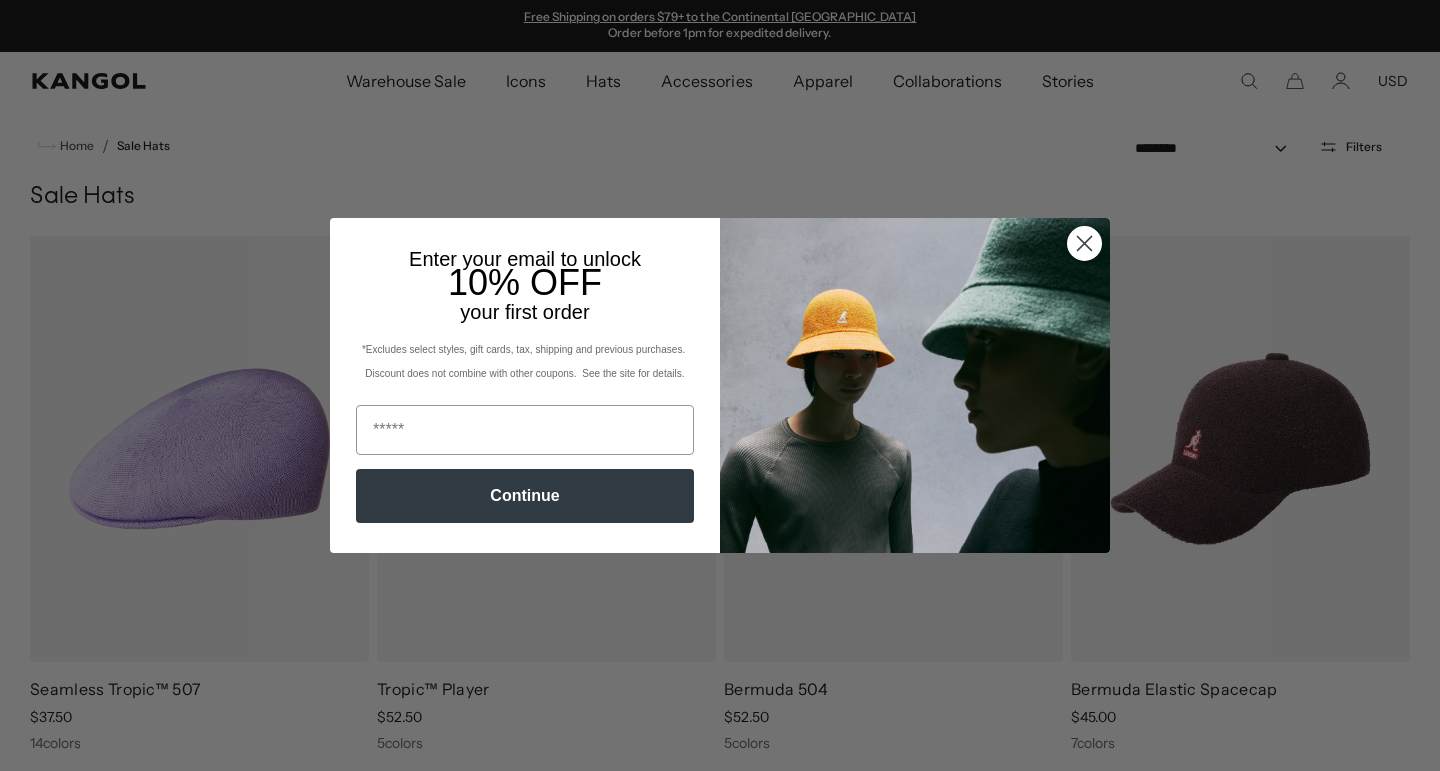 click 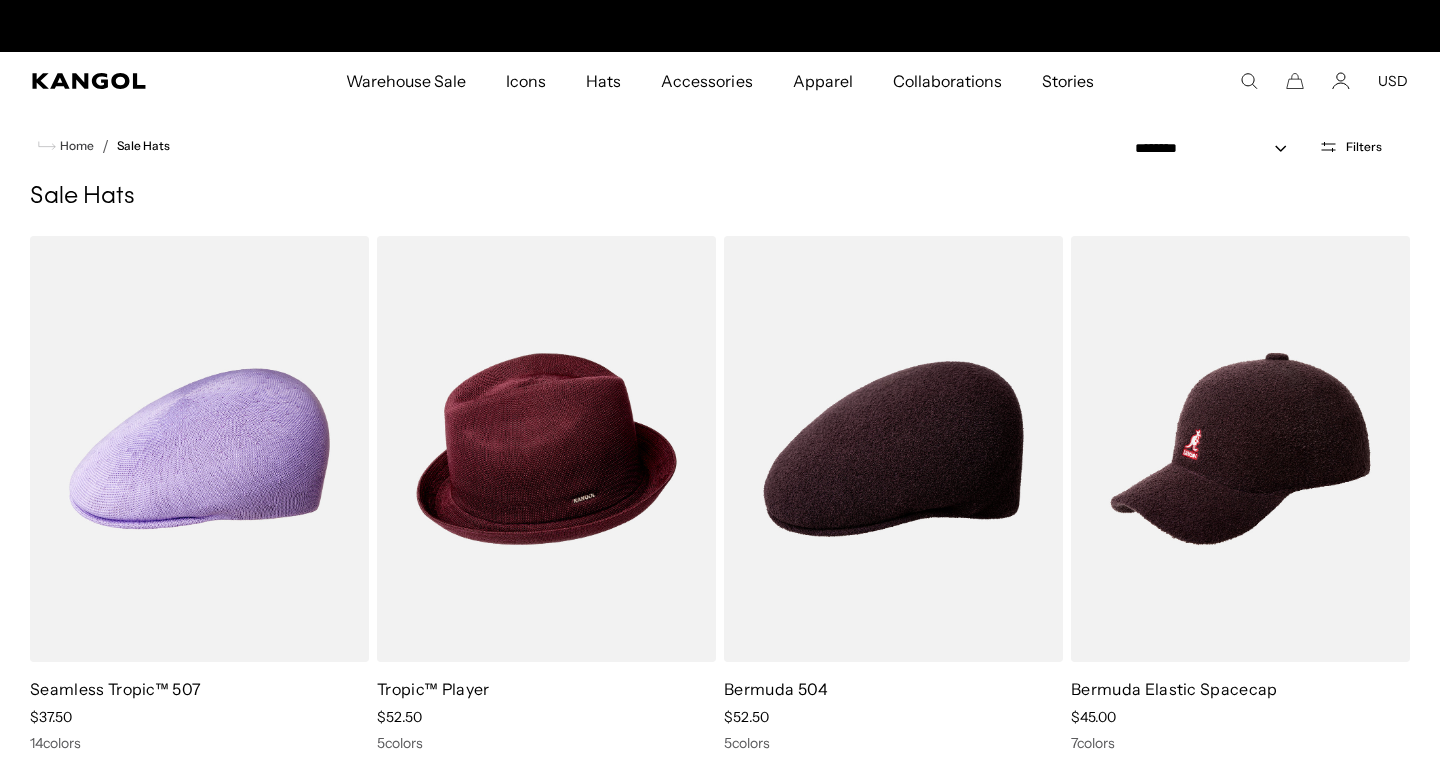 scroll, scrollTop: 0, scrollLeft: 0, axis: both 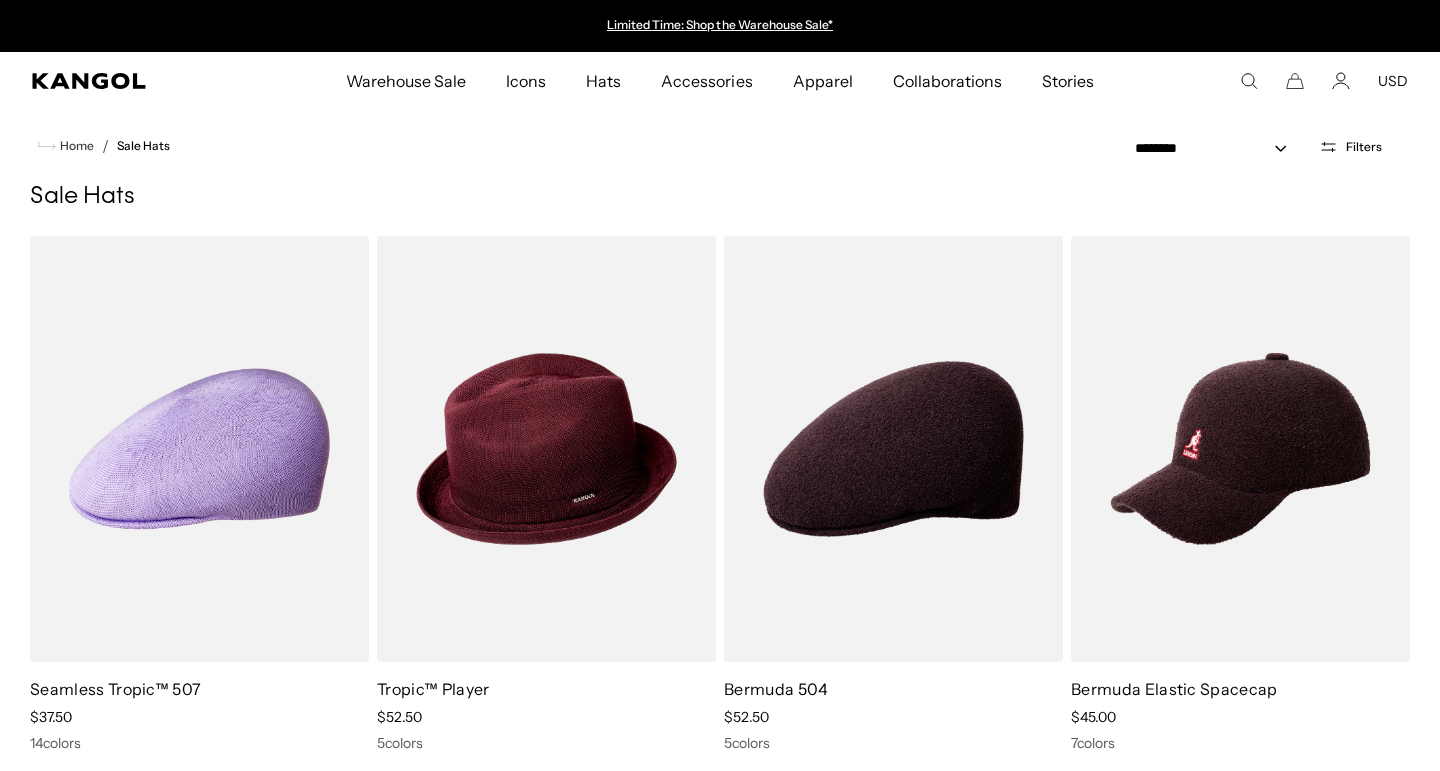 drag, startPoint x: 1440, startPoint y: 8, endPoint x: 1440, endPoint y: 23, distance: 15 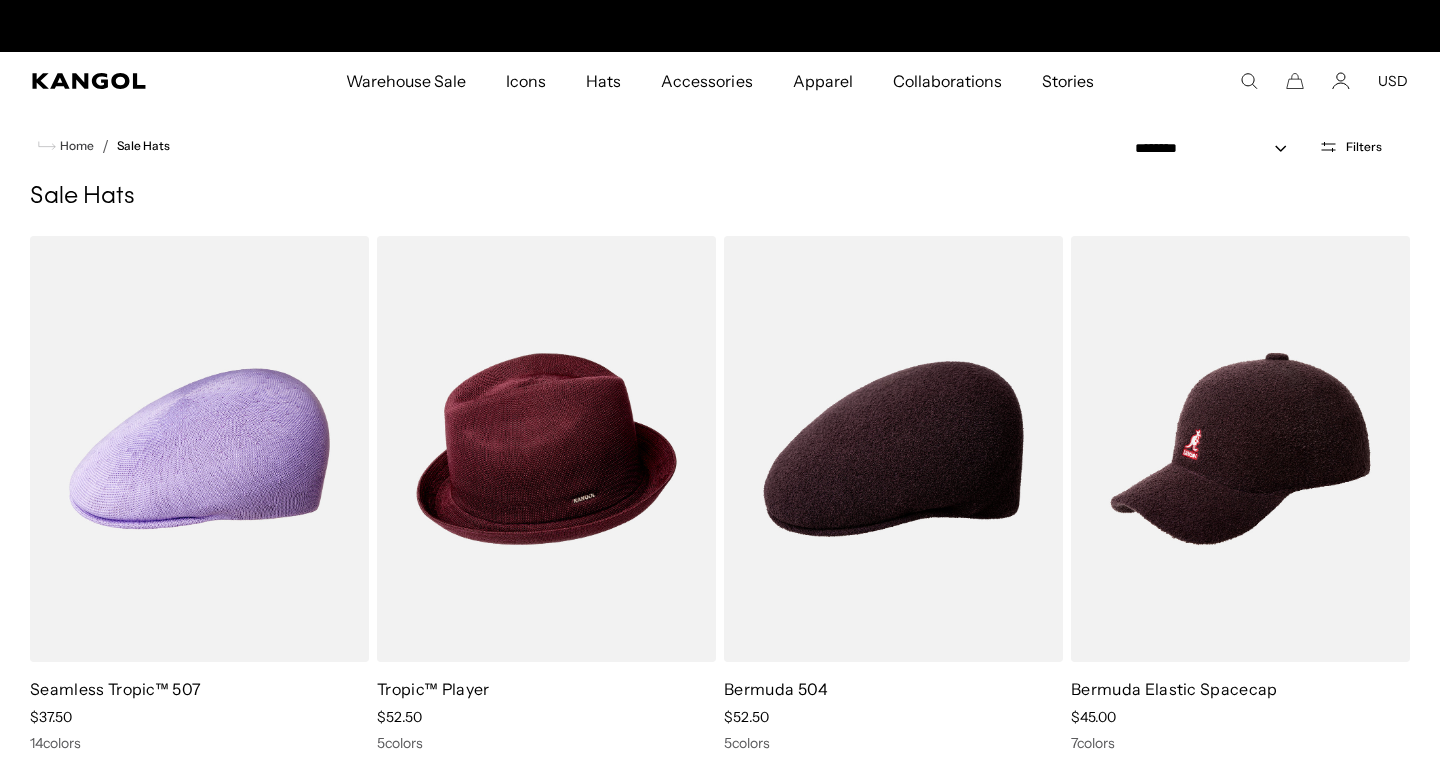 scroll, scrollTop: 0, scrollLeft: 412, axis: horizontal 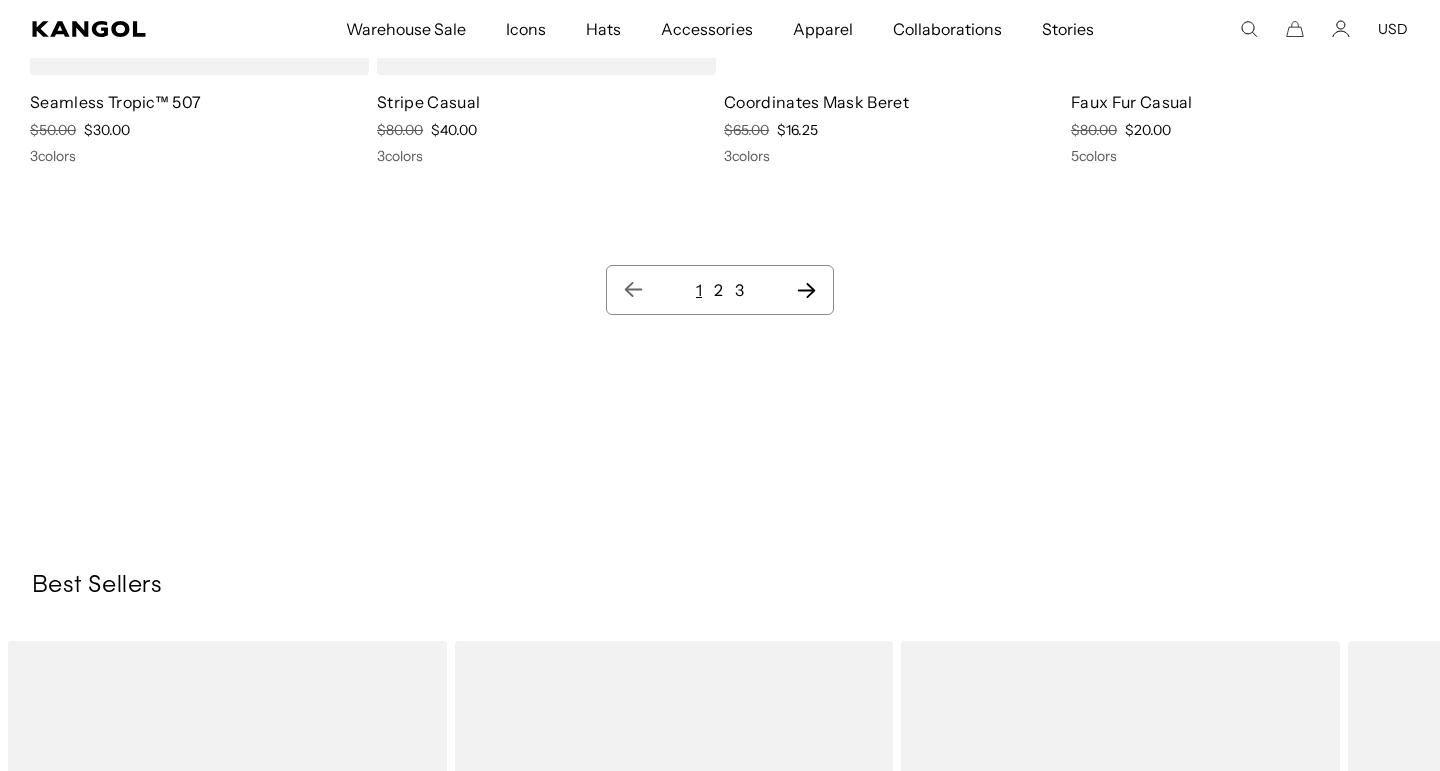 click on "2" at bounding box center (718, 290) 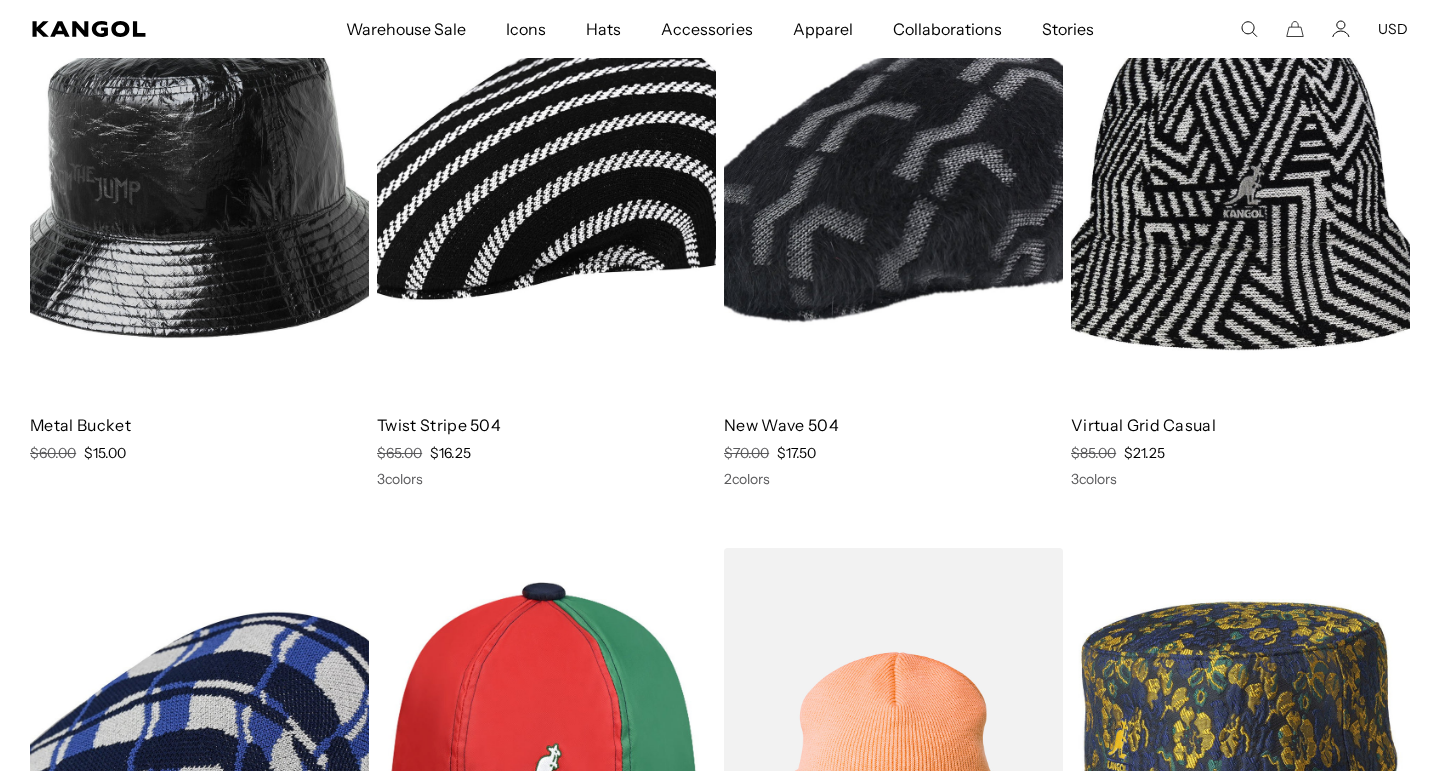 click at bounding box center [546, 185] 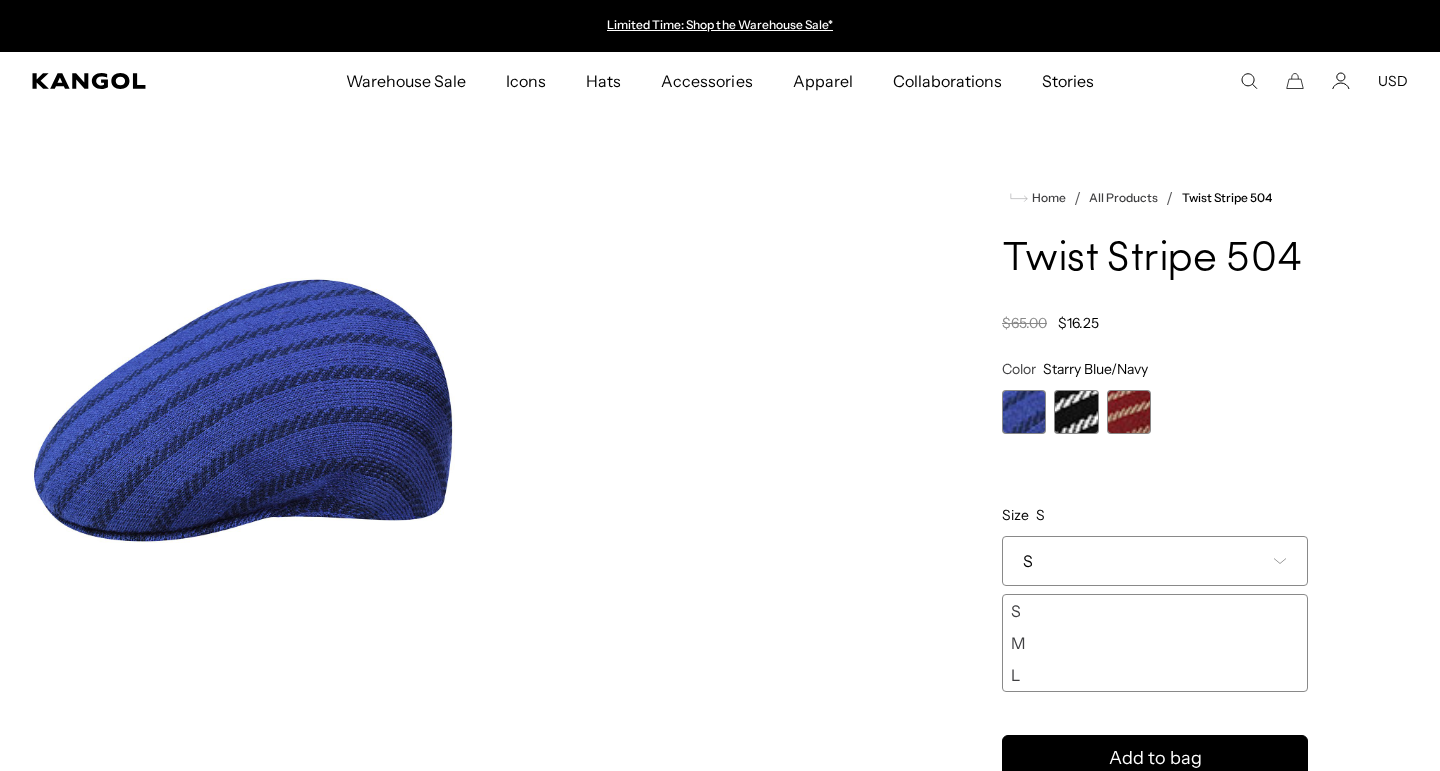 scroll, scrollTop: 0, scrollLeft: 0, axis: both 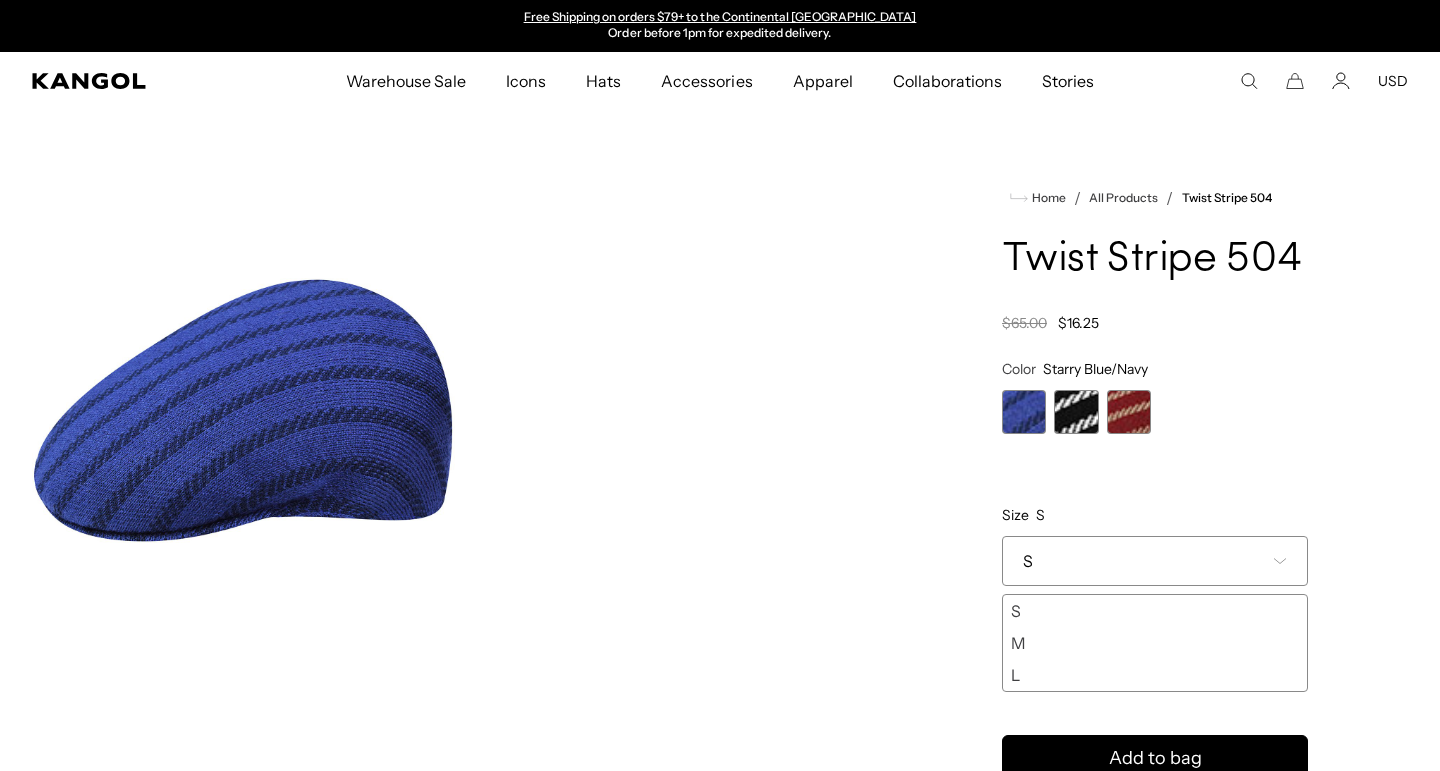 click on "L" at bounding box center [1155, 675] 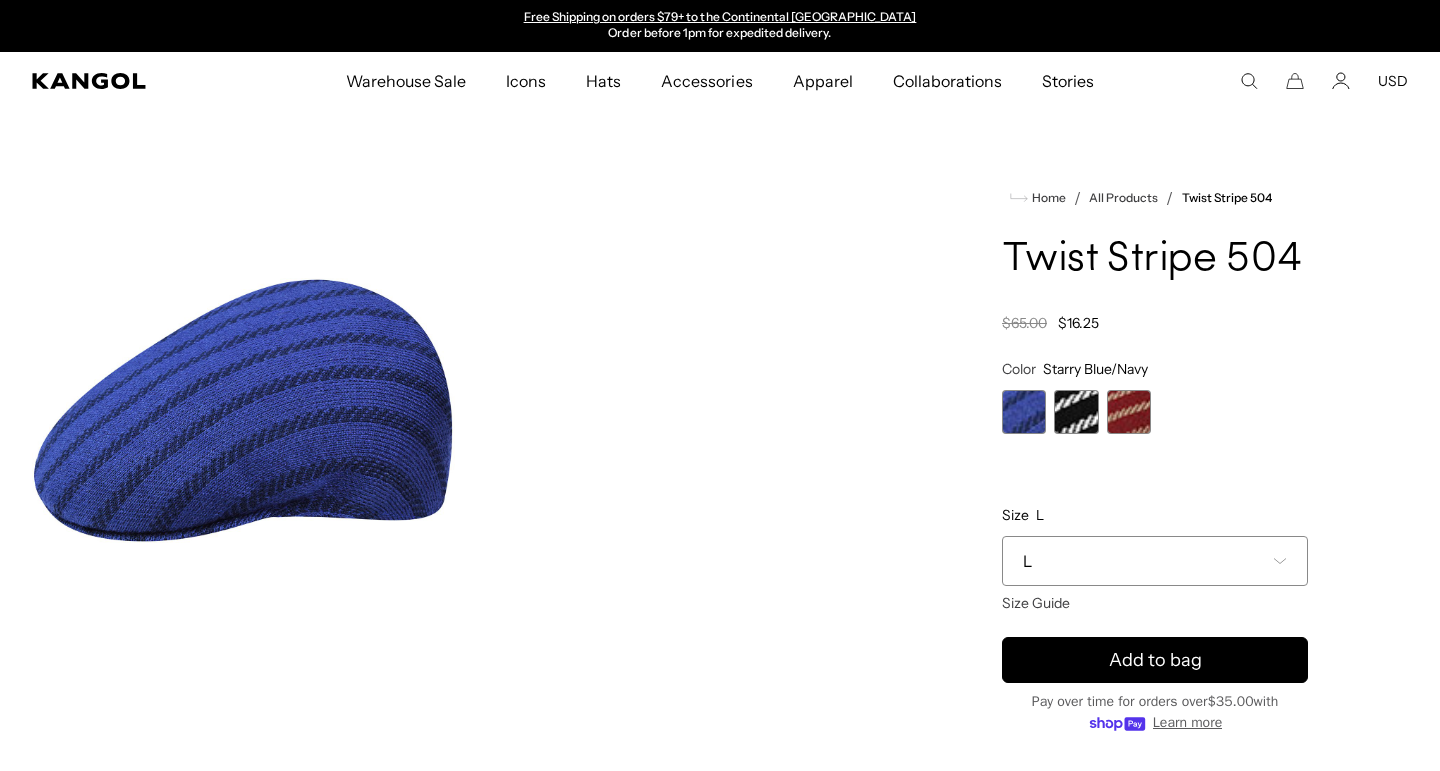 scroll, scrollTop: 0, scrollLeft: 0, axis: both 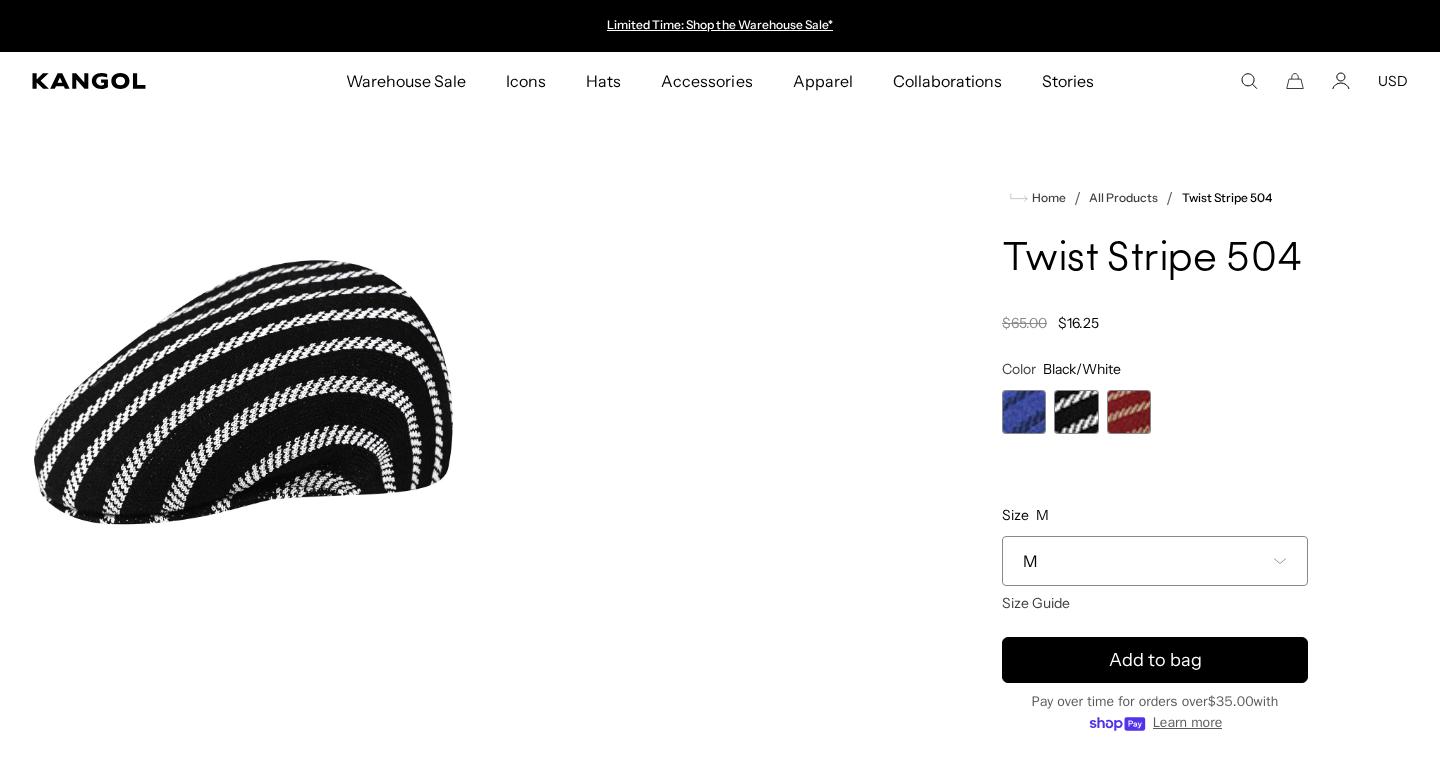 click on "M" at bounding box center (1155, 561) 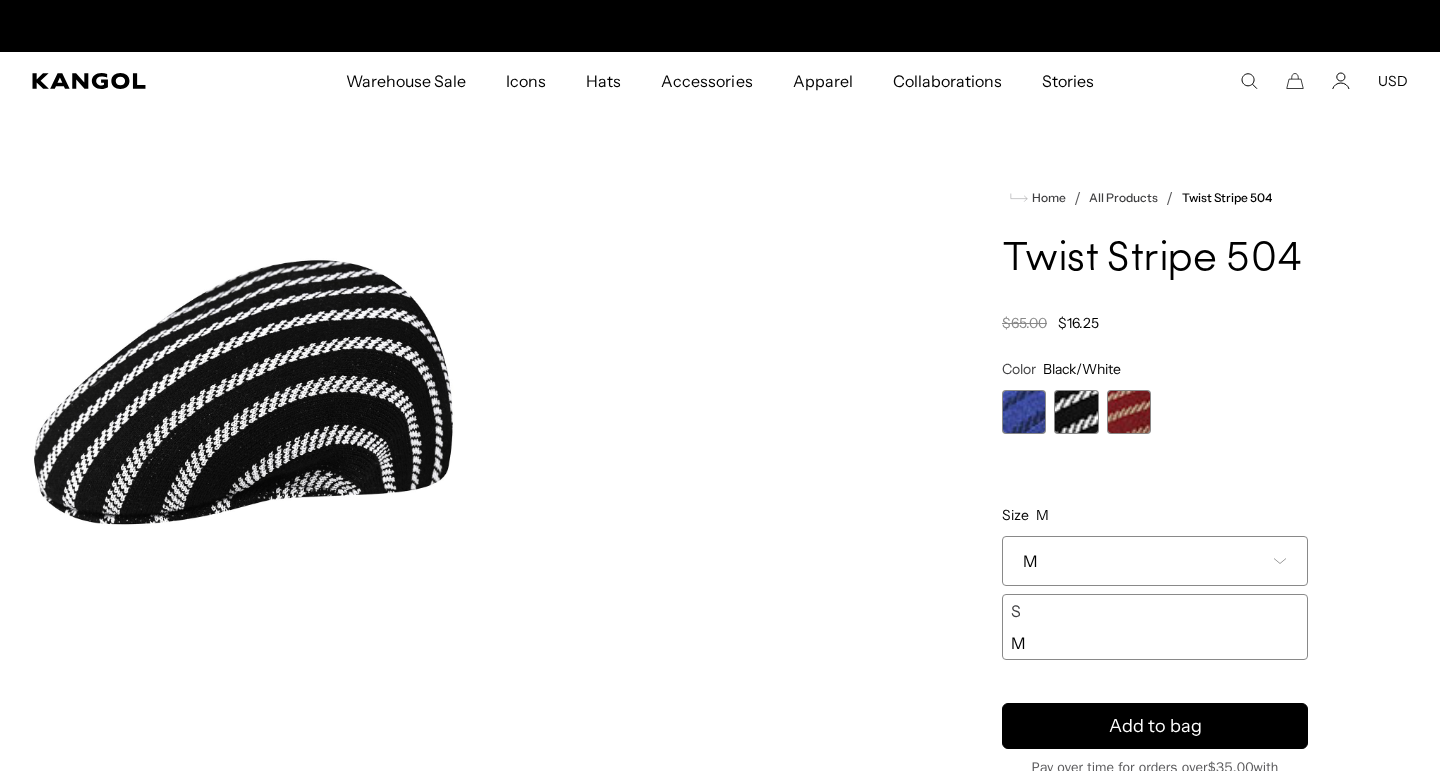 scroll, scrollTop: 0, scrollLeft: 412, axis: horizontal 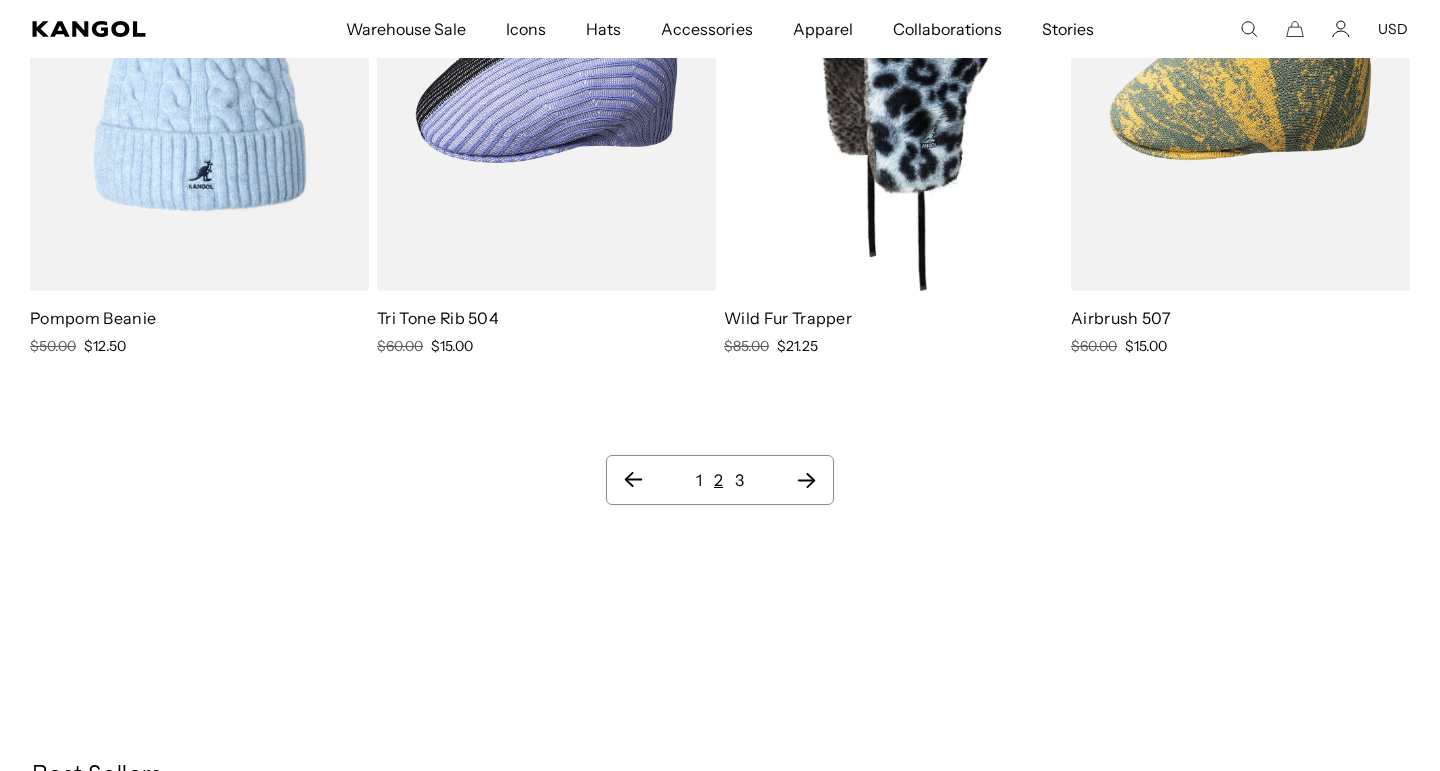 click on "3" at bounding box center [739, 480] 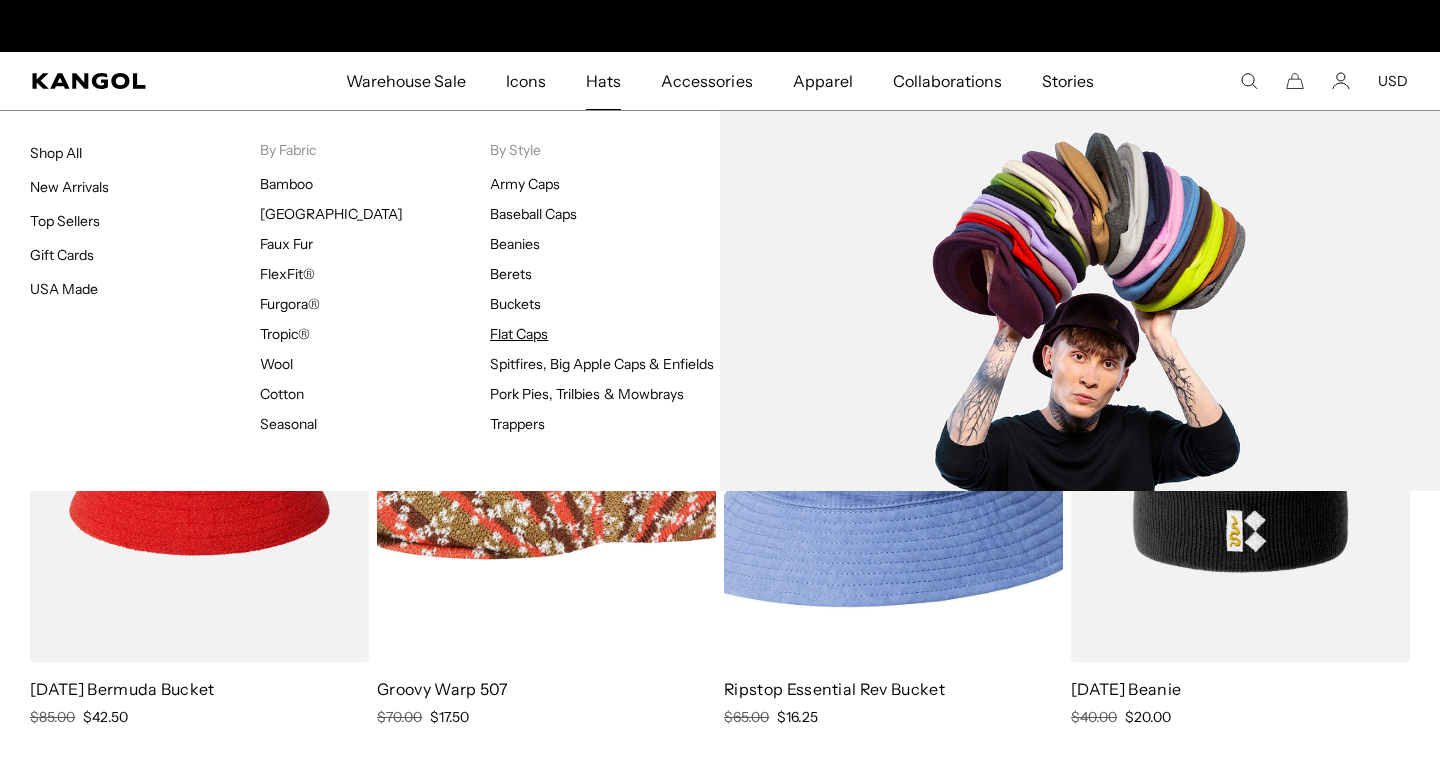 click on "Flat Caps" at bounding box center (519, 334) 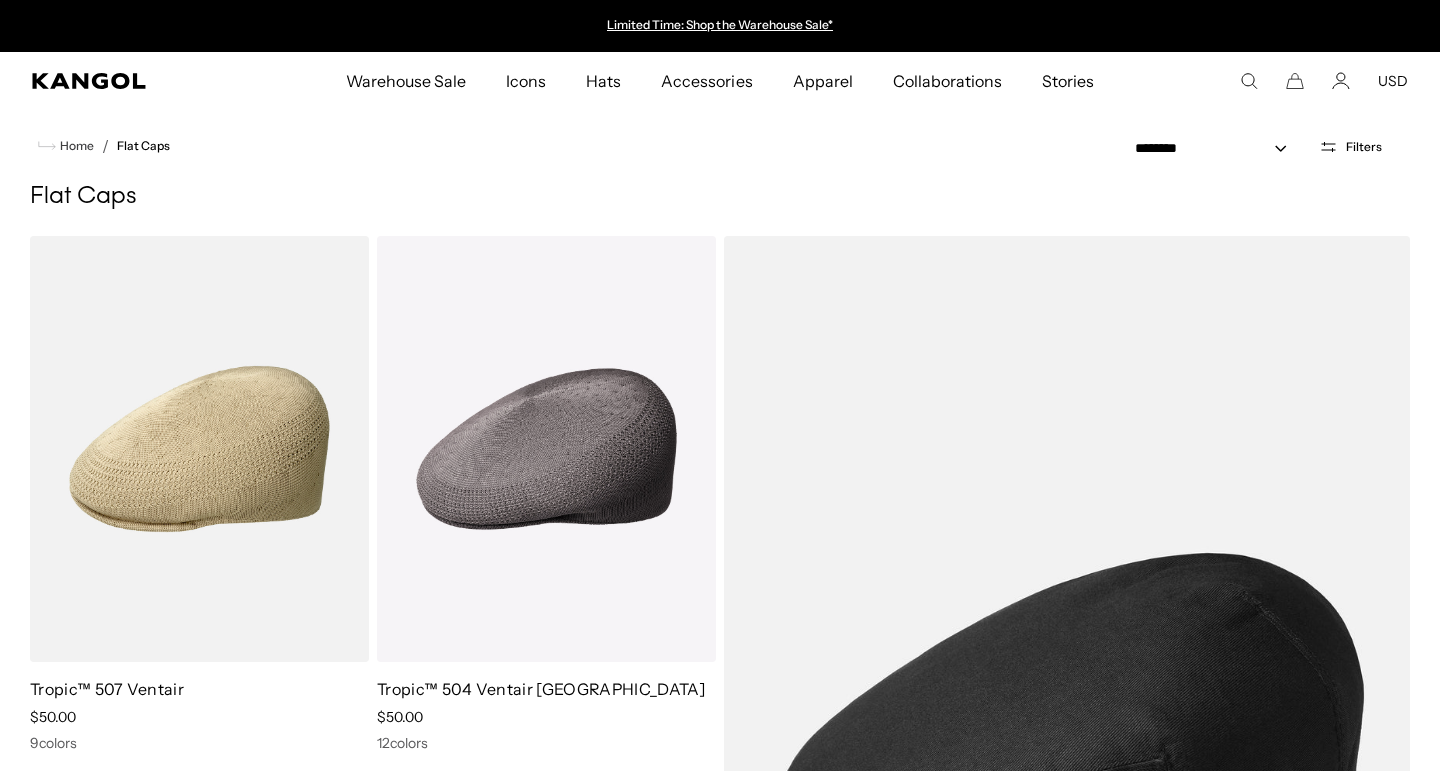 scroll, scrollTop: 0, scrollLeft: 0, axis: both 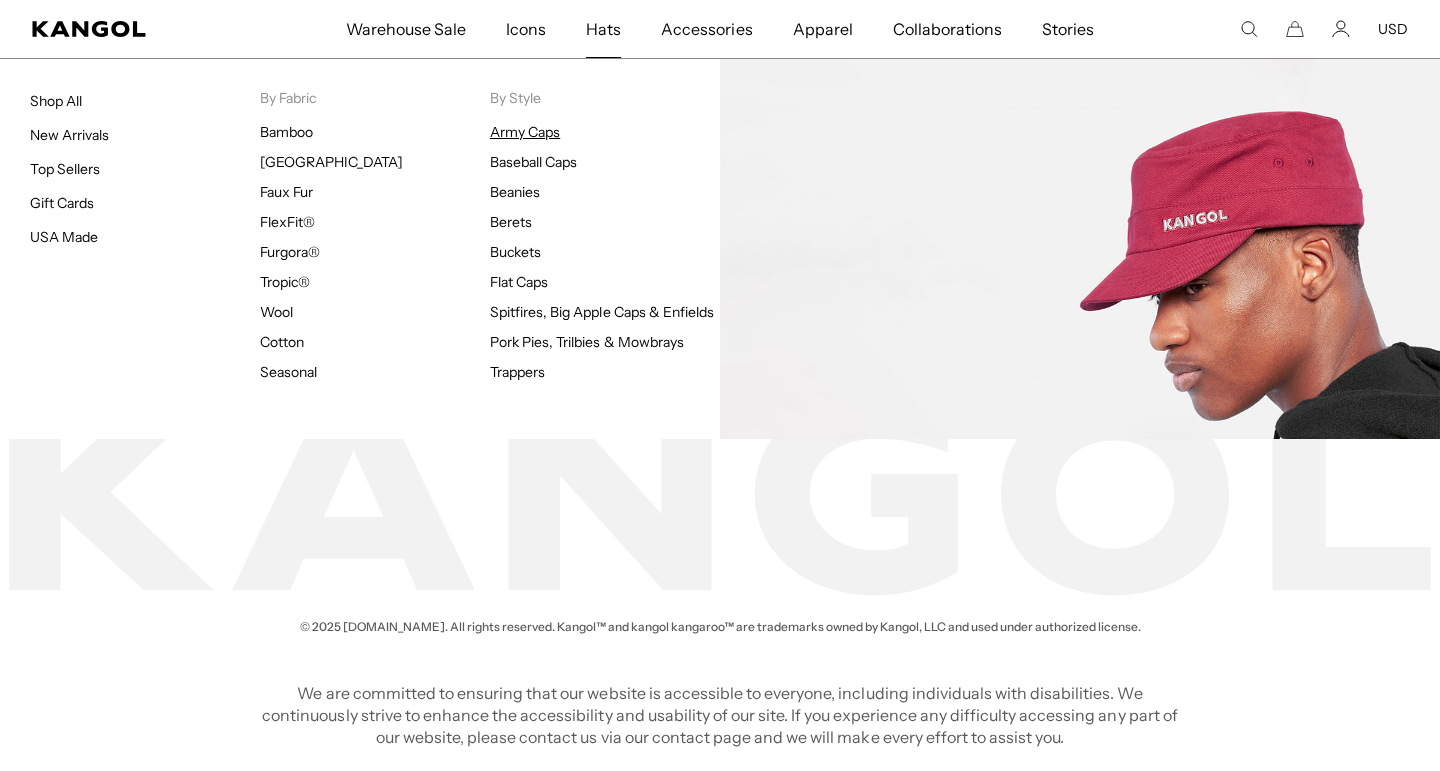 click on "Army Caps" at bounding box center (525, 132) 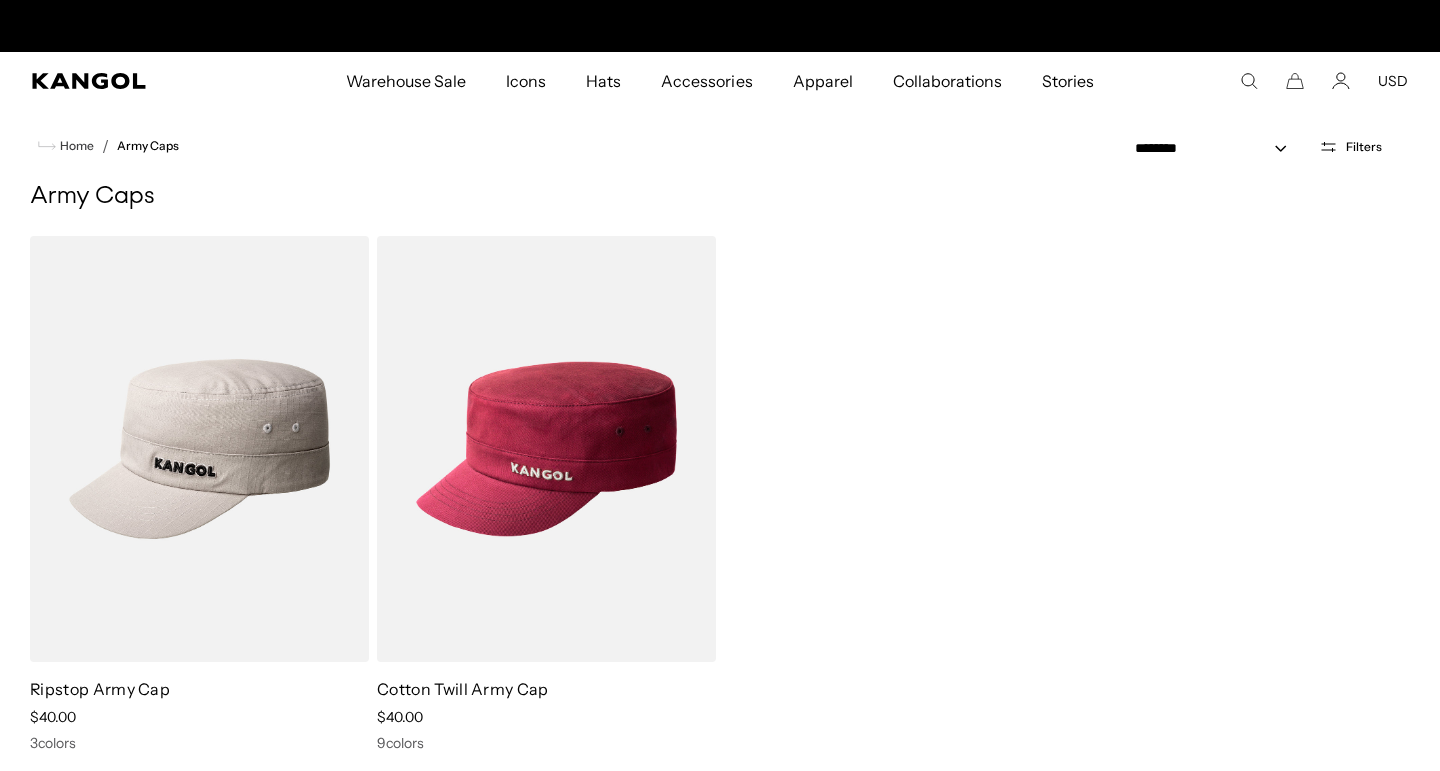 scroll, scrollTop: 0, scrollLeft: 0, axis: both 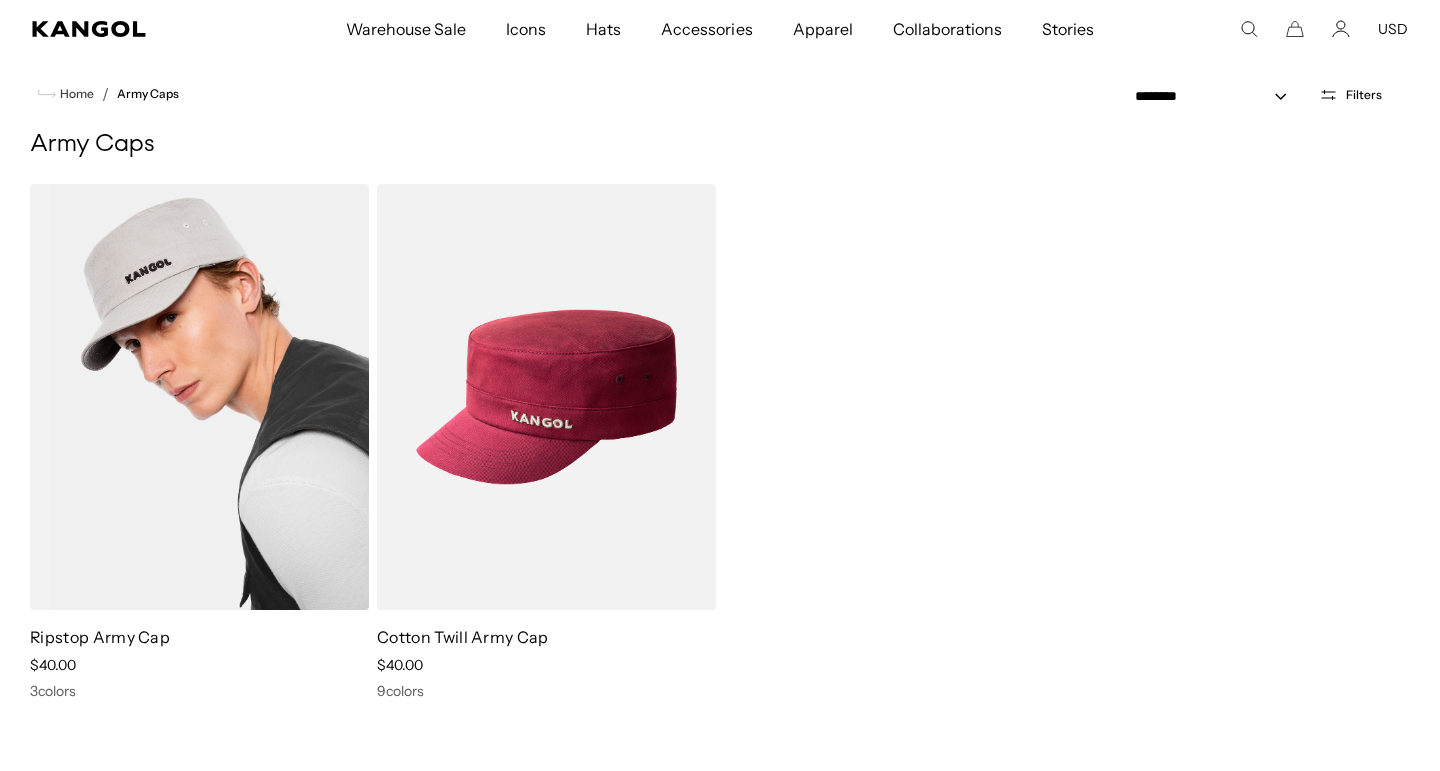 click at bounding box center (199, 397) 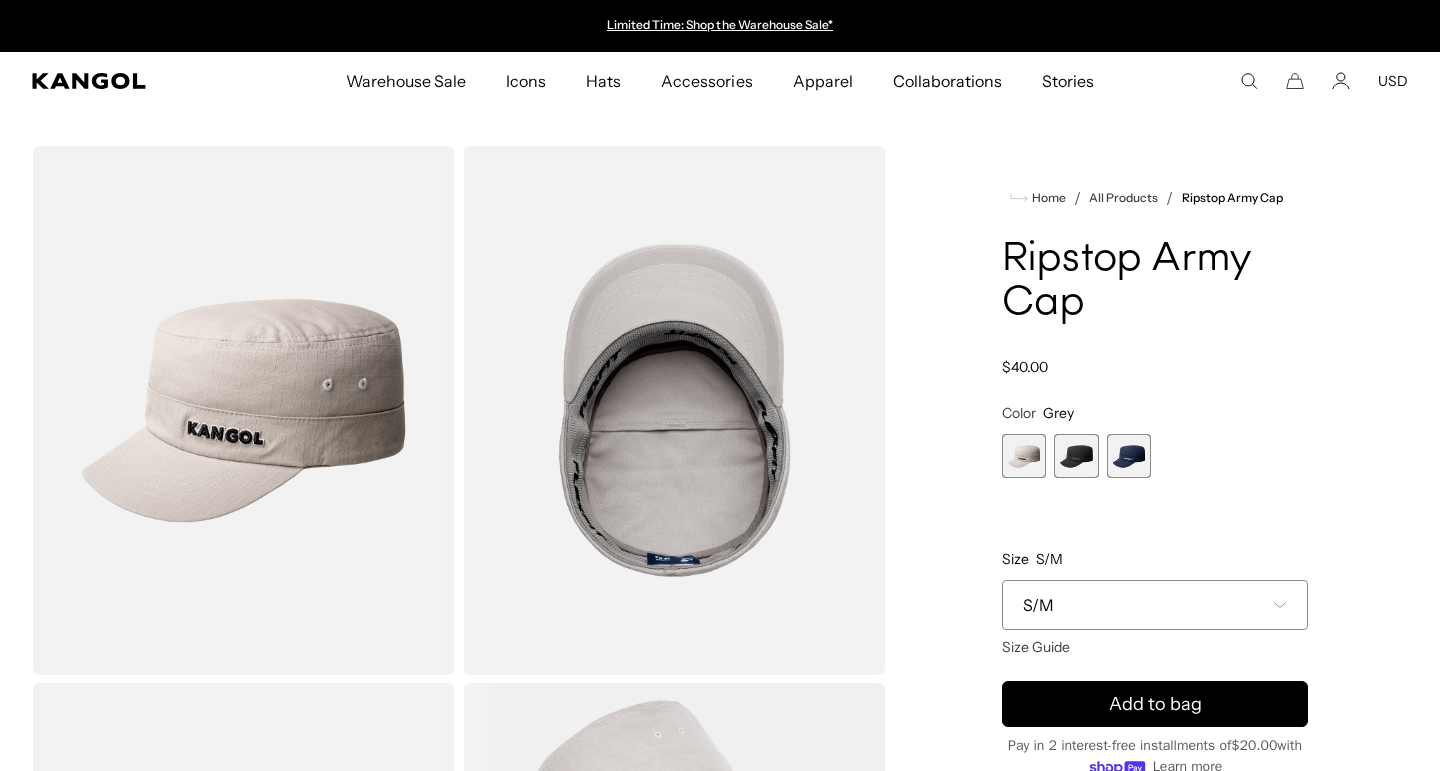scroll, scrollTop: 0, scrollLeft: 0, axis: both 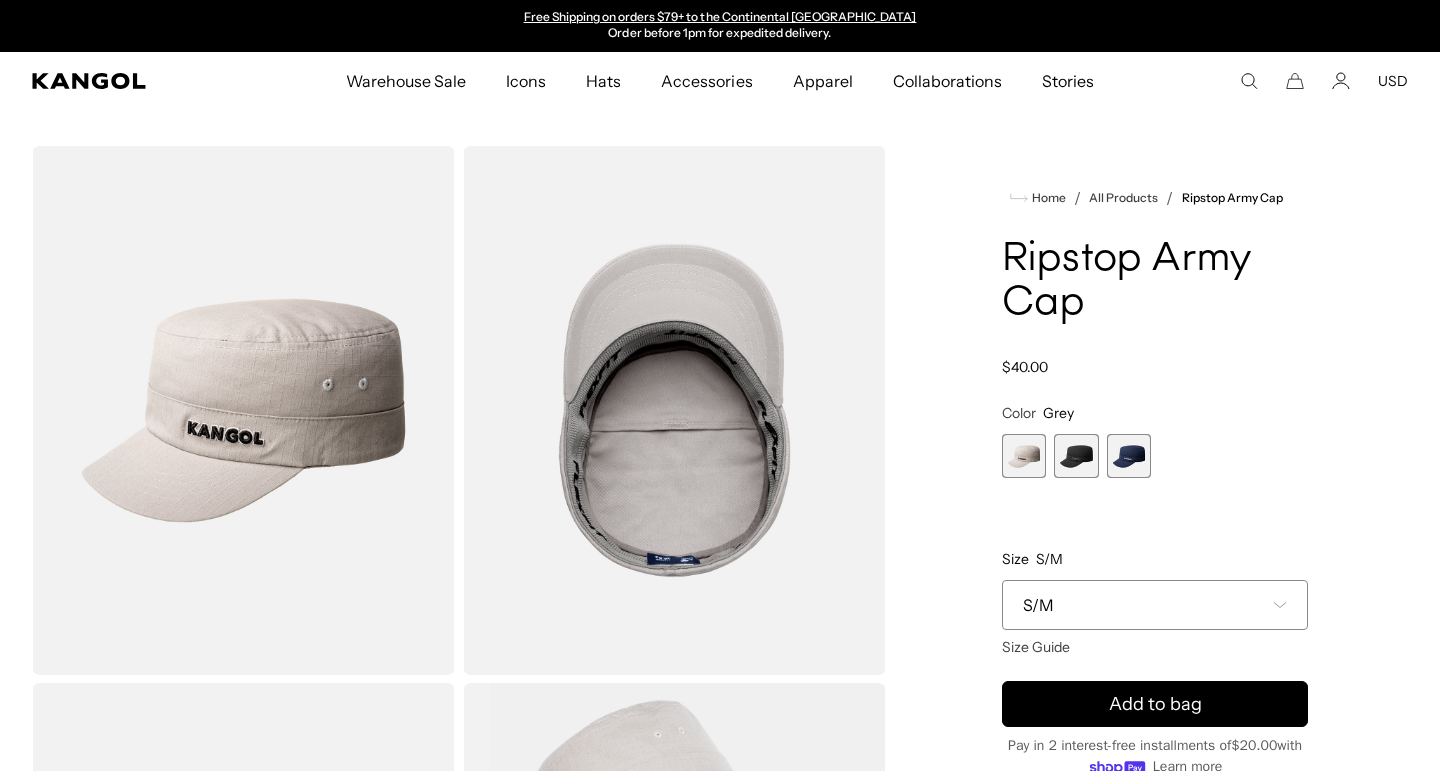 click at bounding box center (1076, 456) 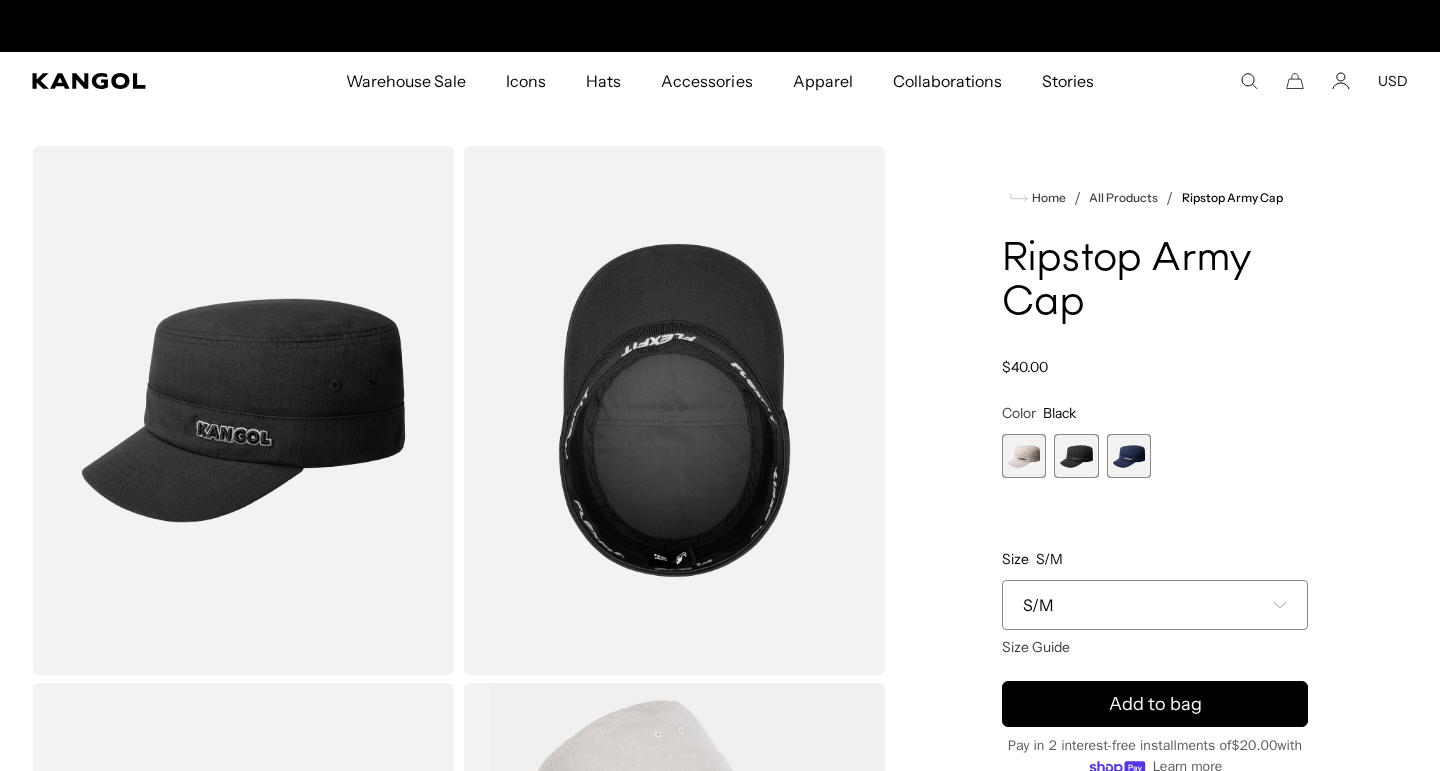 scroll, scrollTop: 0, scrollLeft: 0, axis: both 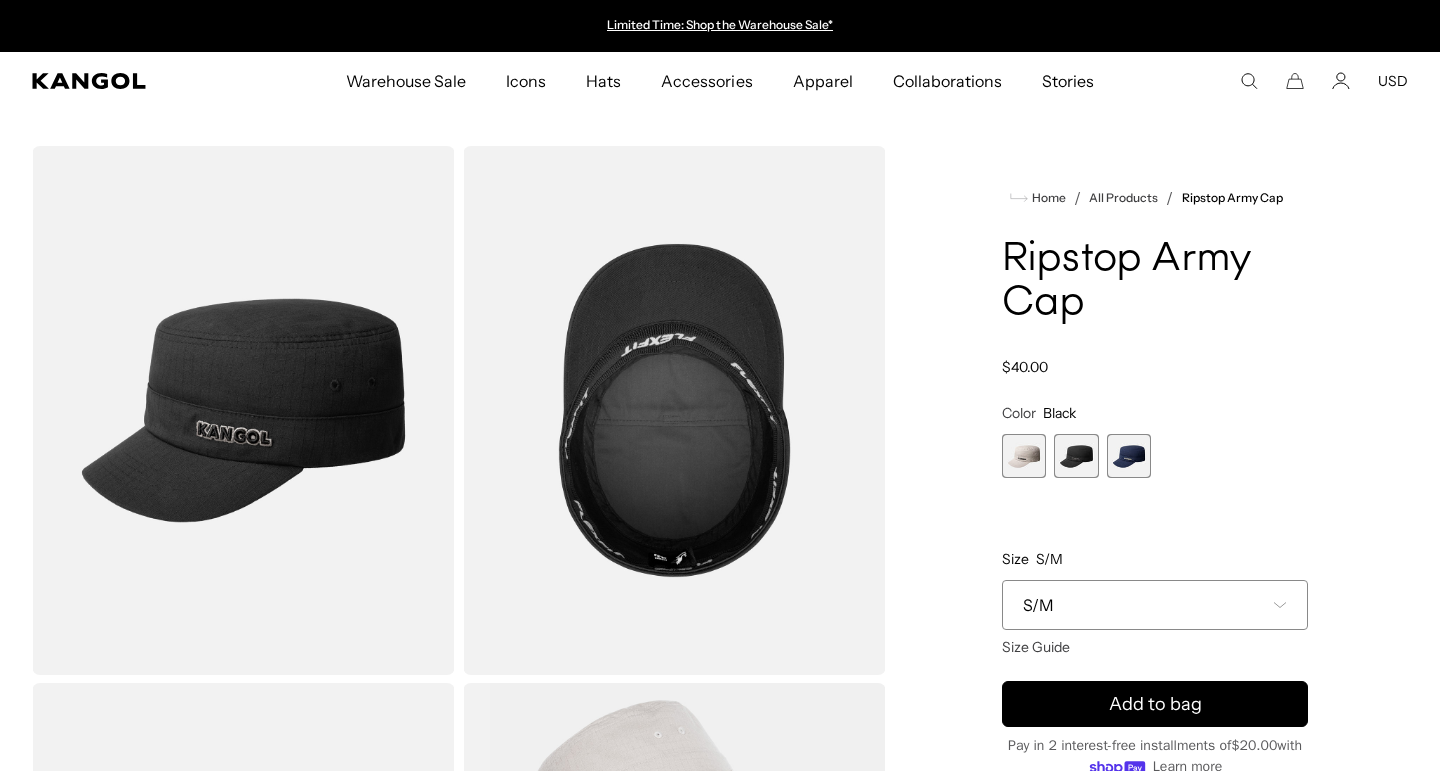click at bounding box center [1129, 456] 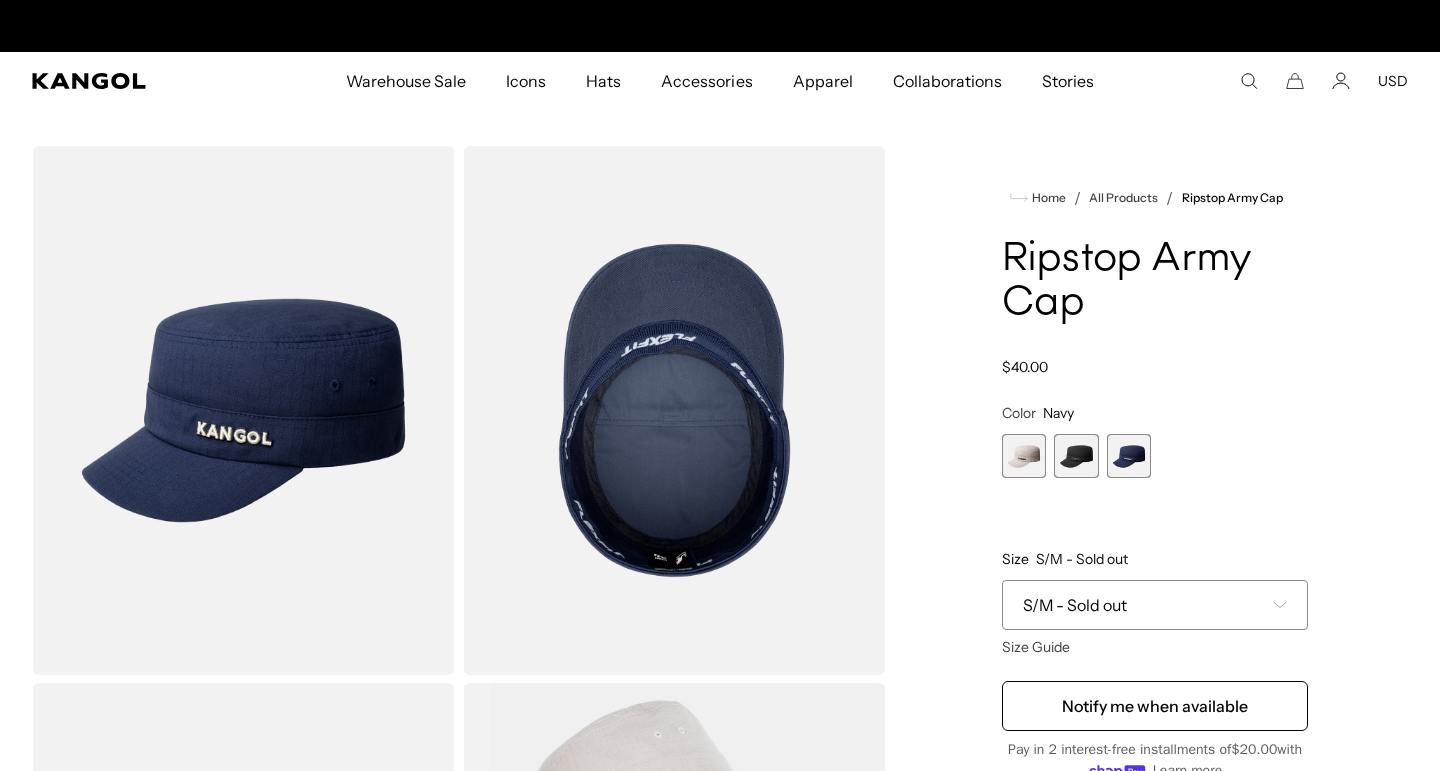 scroll, scrollTop: 0, scrollLeft: 412, axis: horizontal 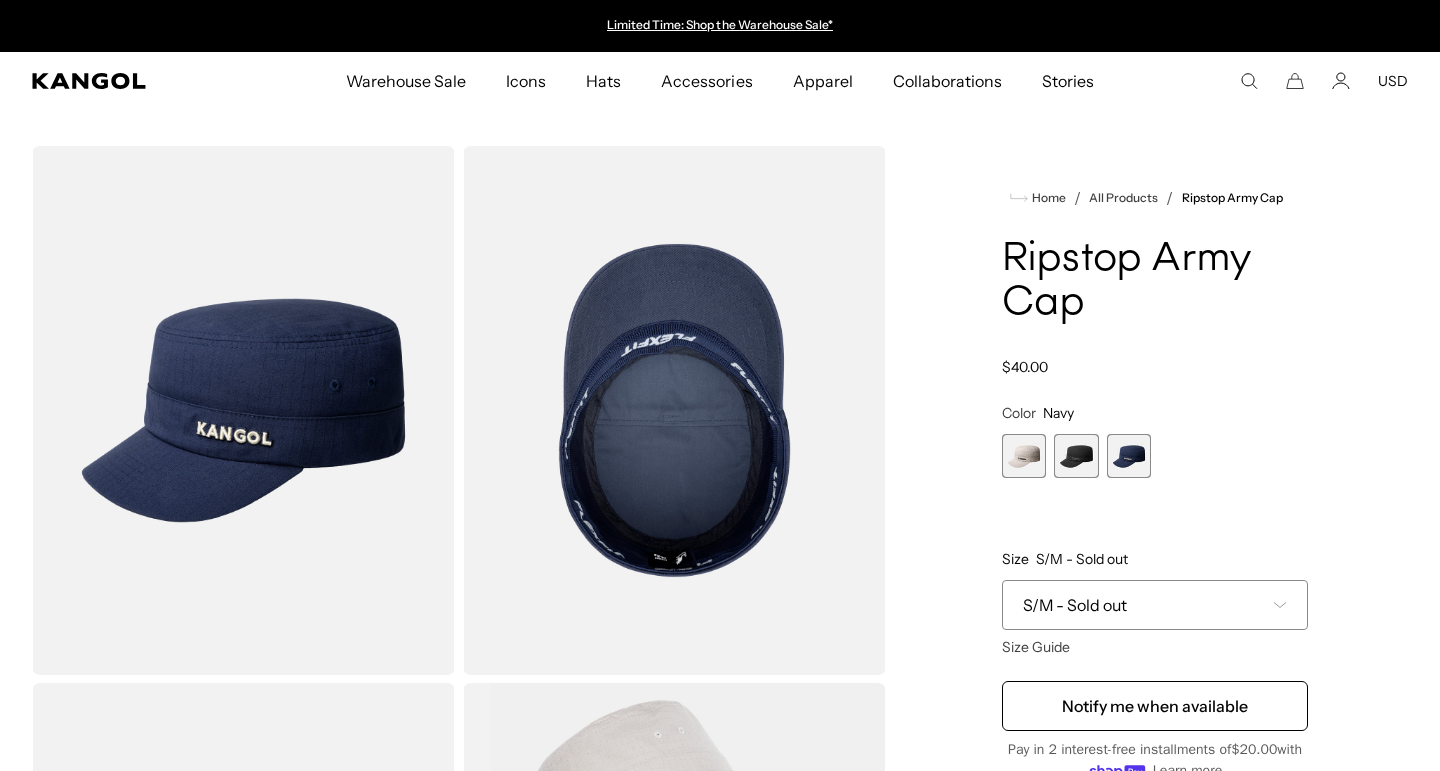 click at bounding box center [1076, 456] 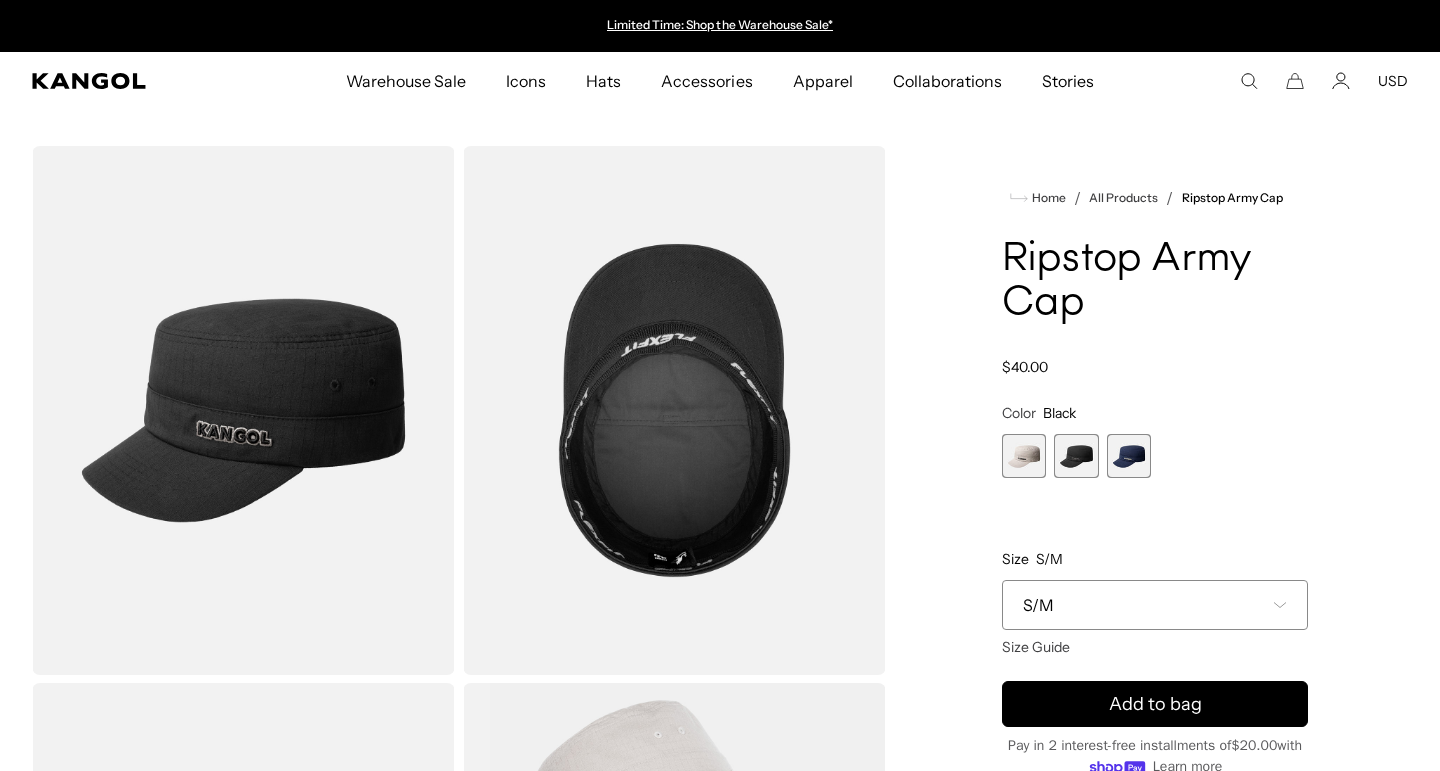 click on "S/M" at bounding box center [1155, 605] 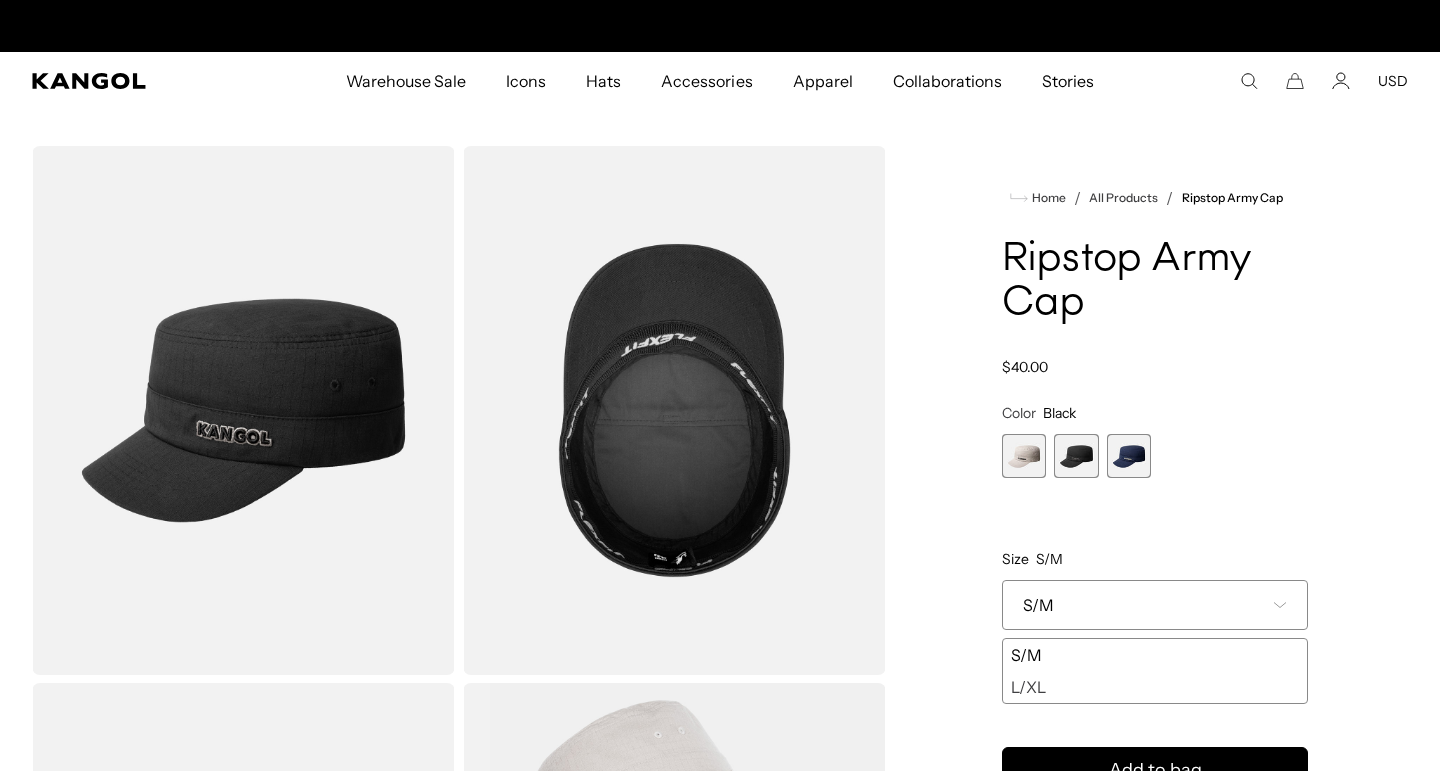 click on "L/XL" at bounding box center (1155, 687) 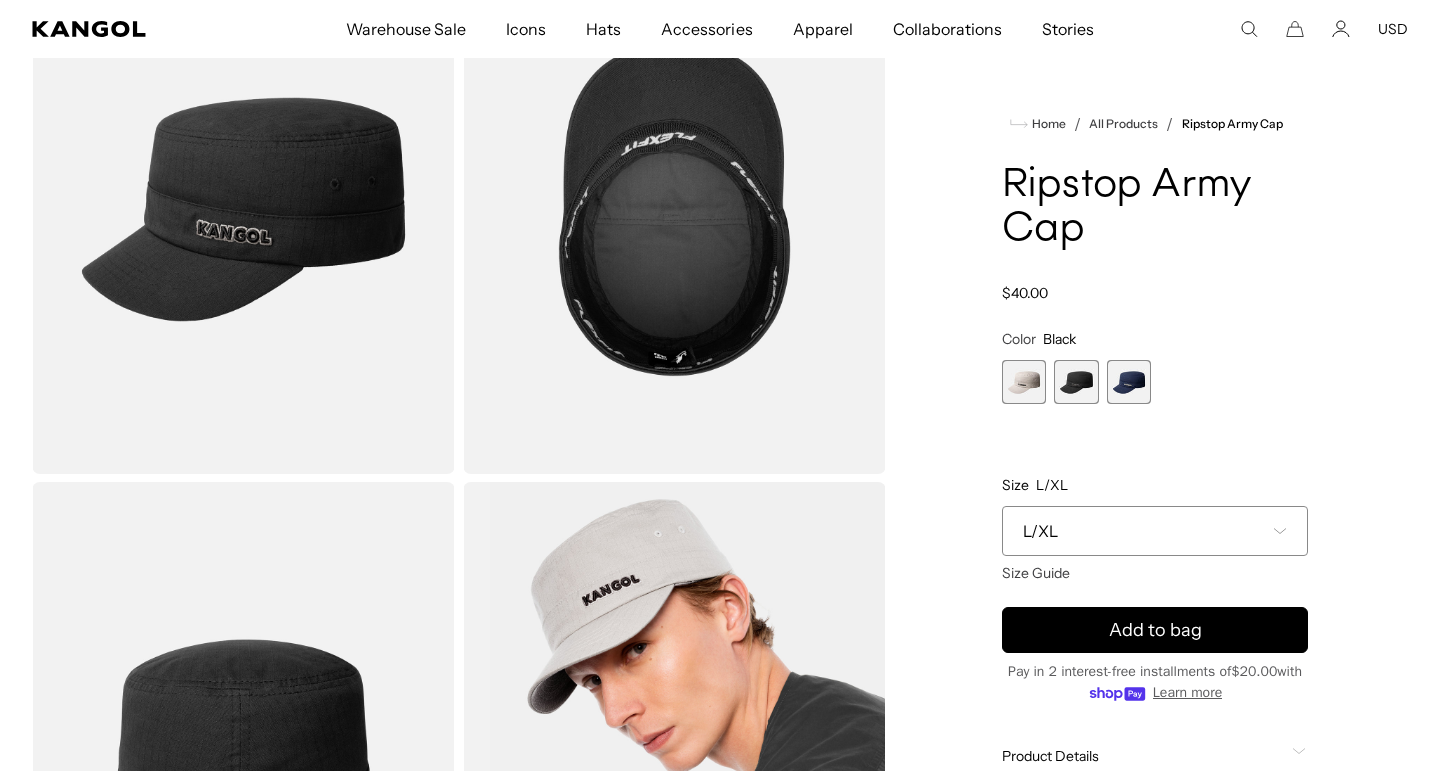 scroll, scrollTop: 222, scrollLeft: 0, axis: vertical 